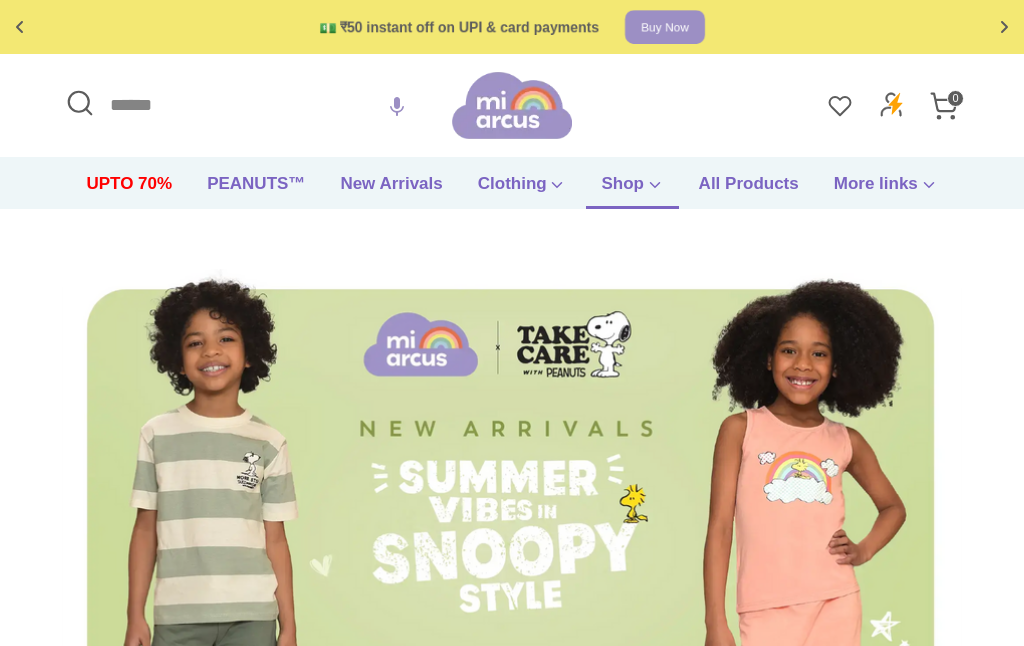 scroll, scrollTop: 0, scrollLeft: 0, axis: both 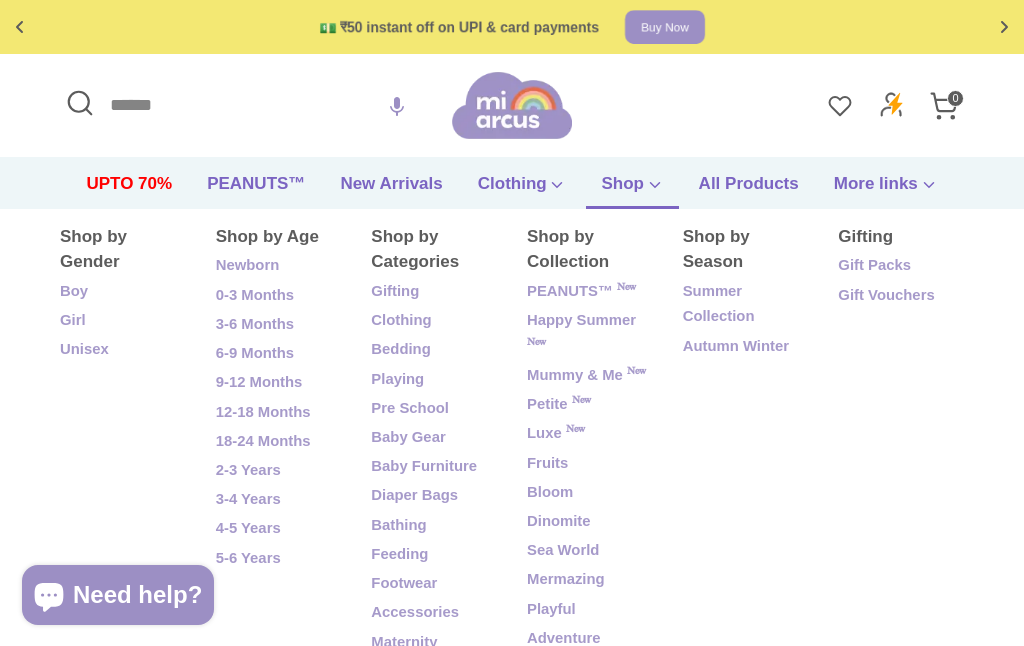 click on "Shop" at bounding box center (632, 190) 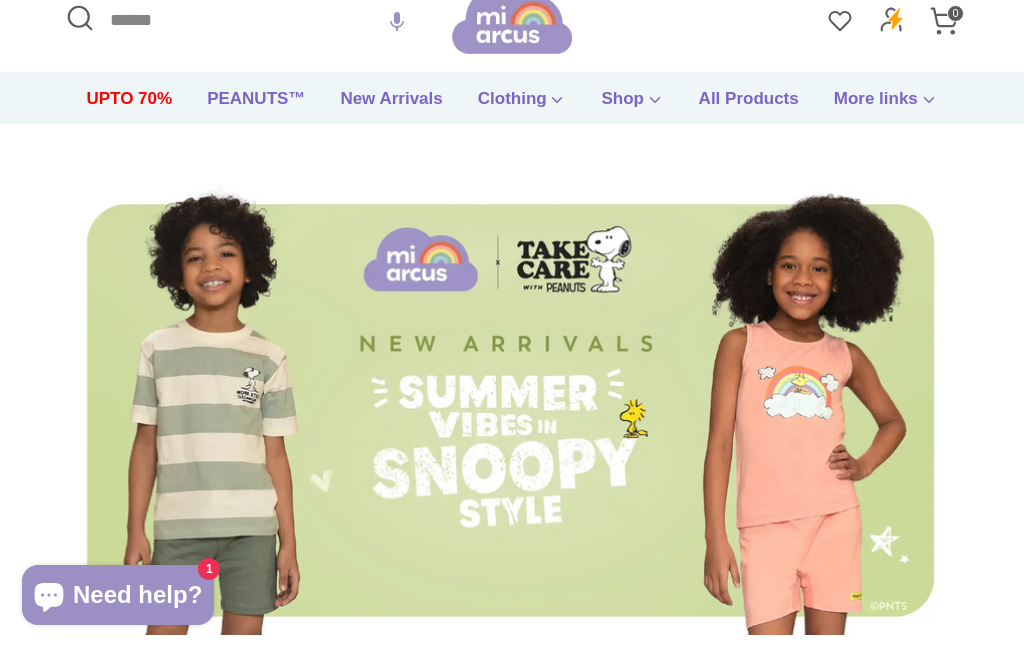 scroll, scrollTop: 78, scrollLeft: 0, axis: vertical 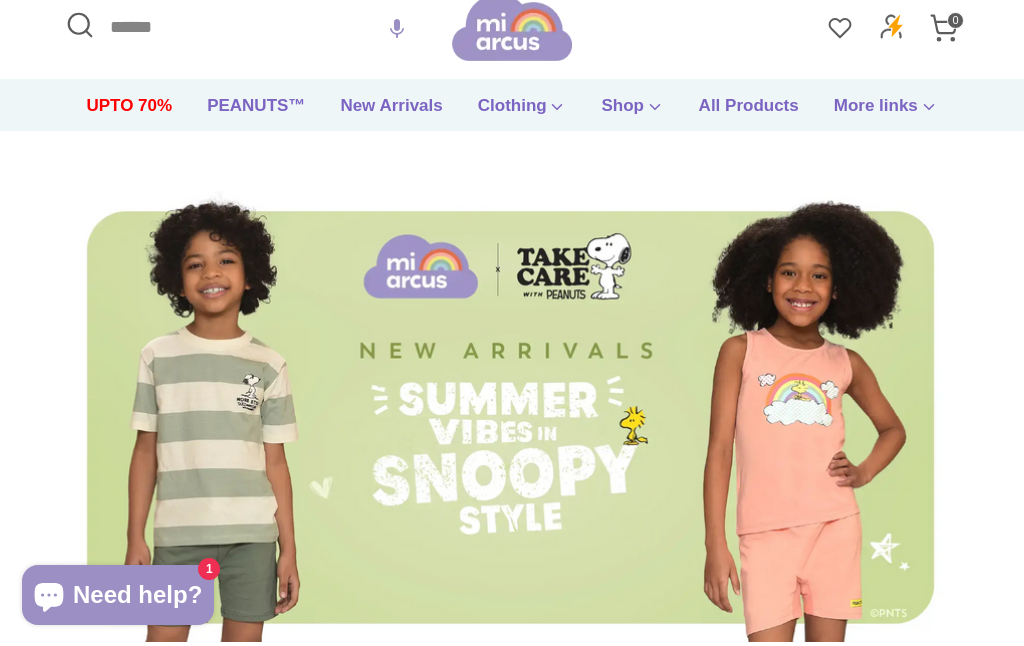 click on "Search" at bounding box center (256, 27) 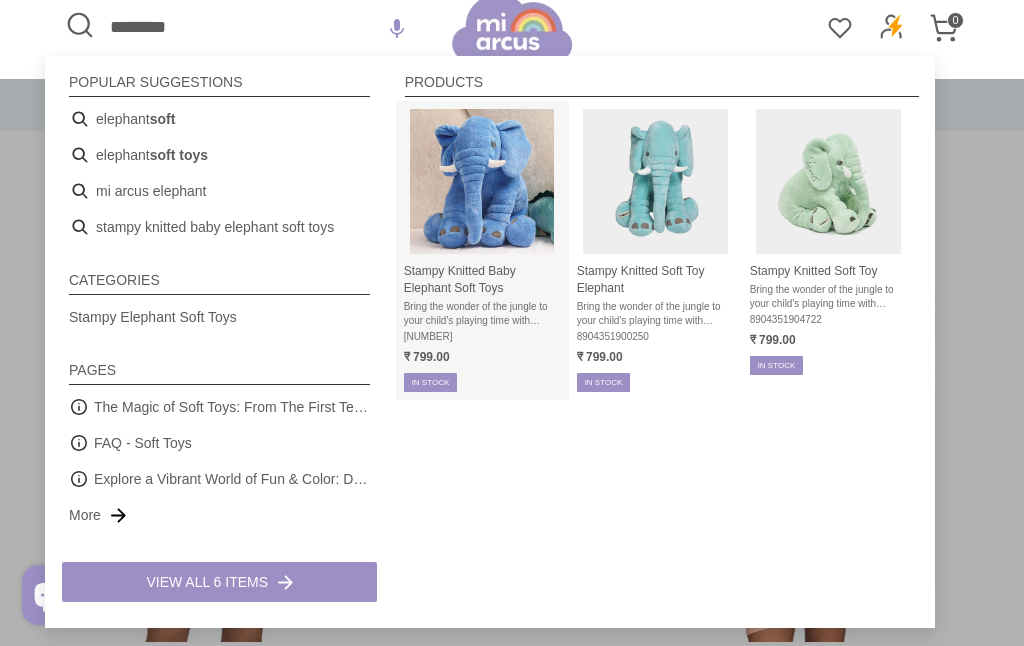 type on "********" 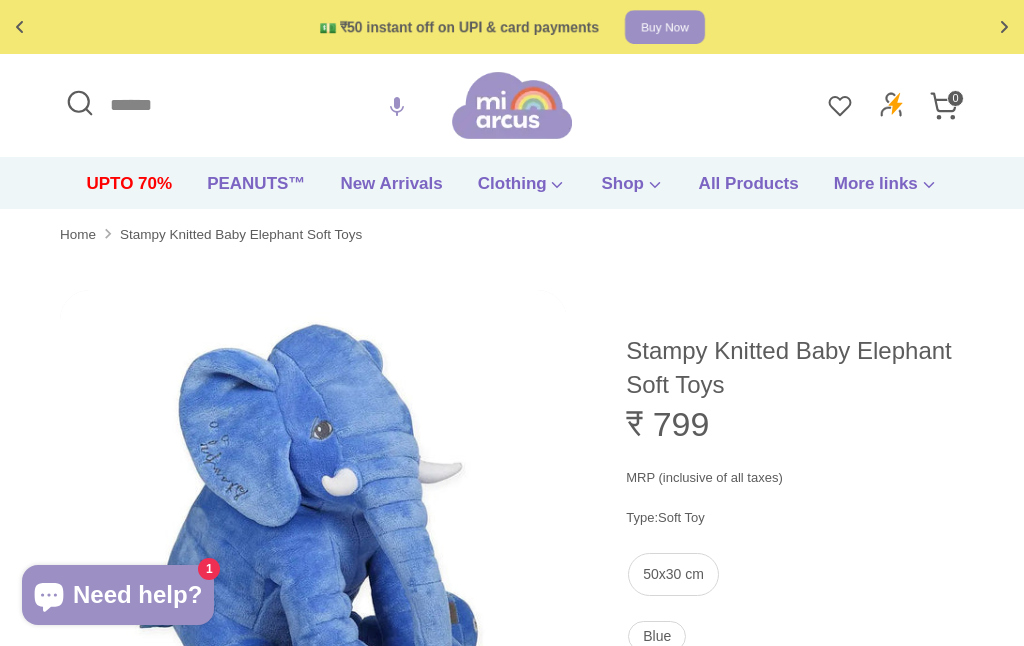 scroll, scrollTop: 0, scrollLeft: 0, axis: both 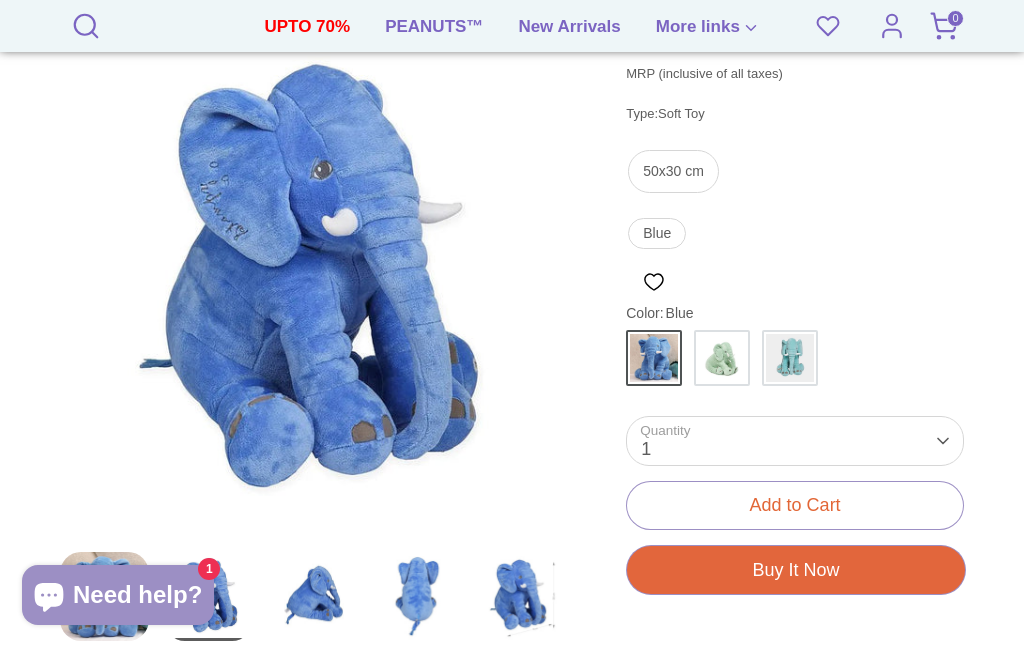 click at bounding box center [313, 283] 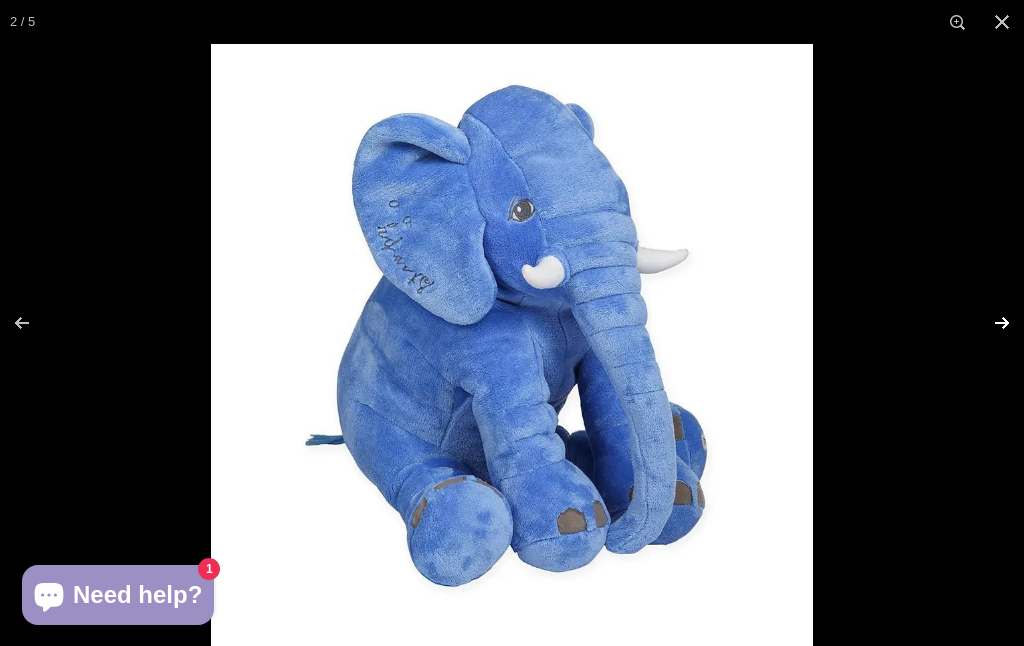 click at bounding box center (989, 323) 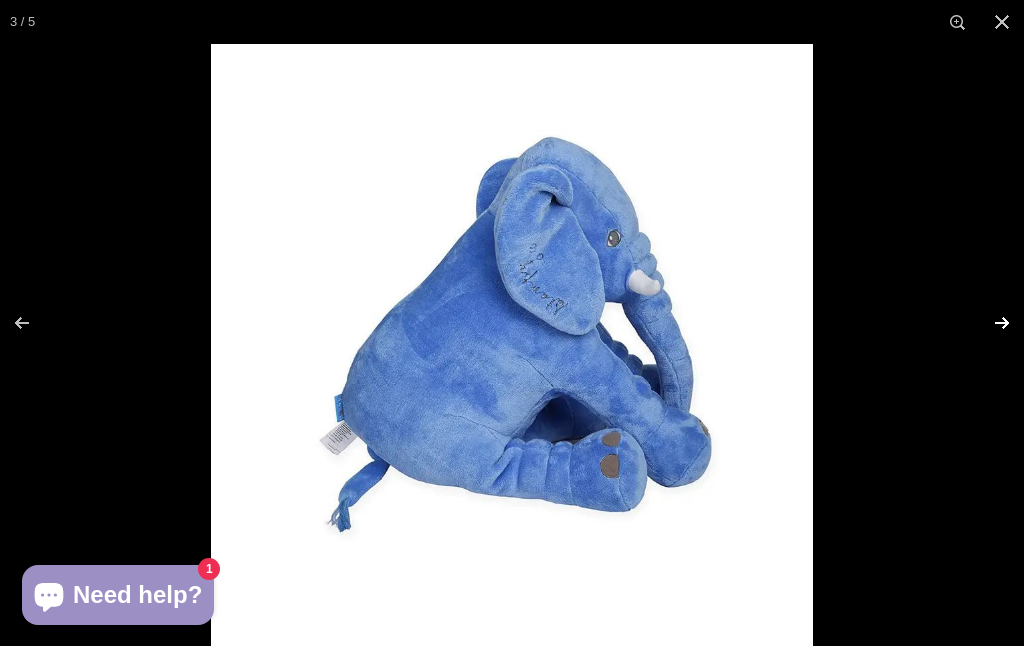 click at bounding box center (989, 323) 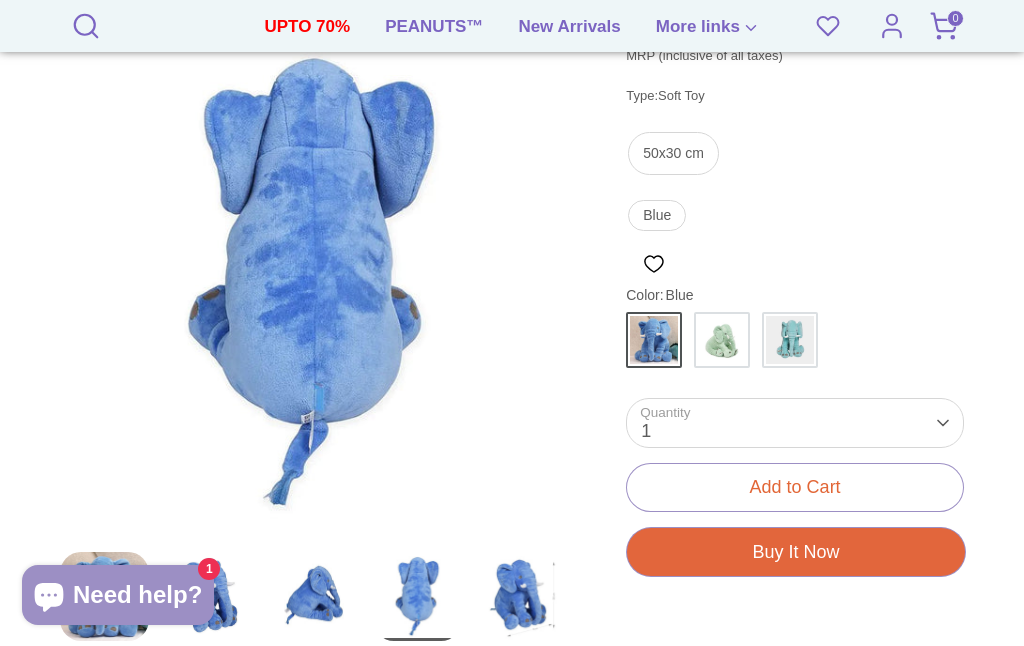 scroll, scrollTop: 453, scrollLeft: 0, axis: vertical 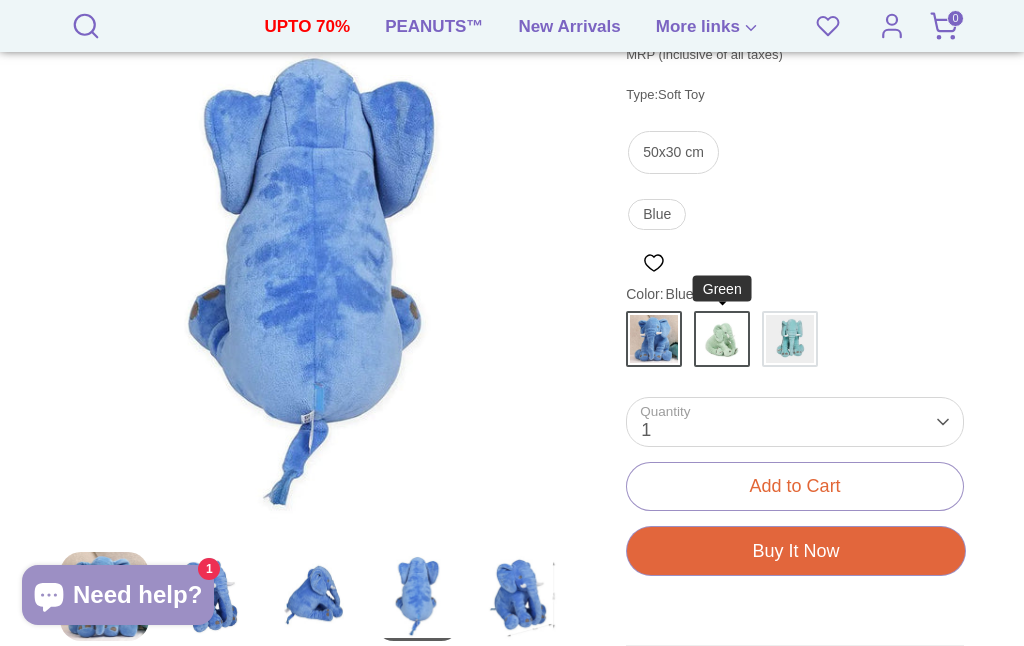 click at bounding box center [722, 339] 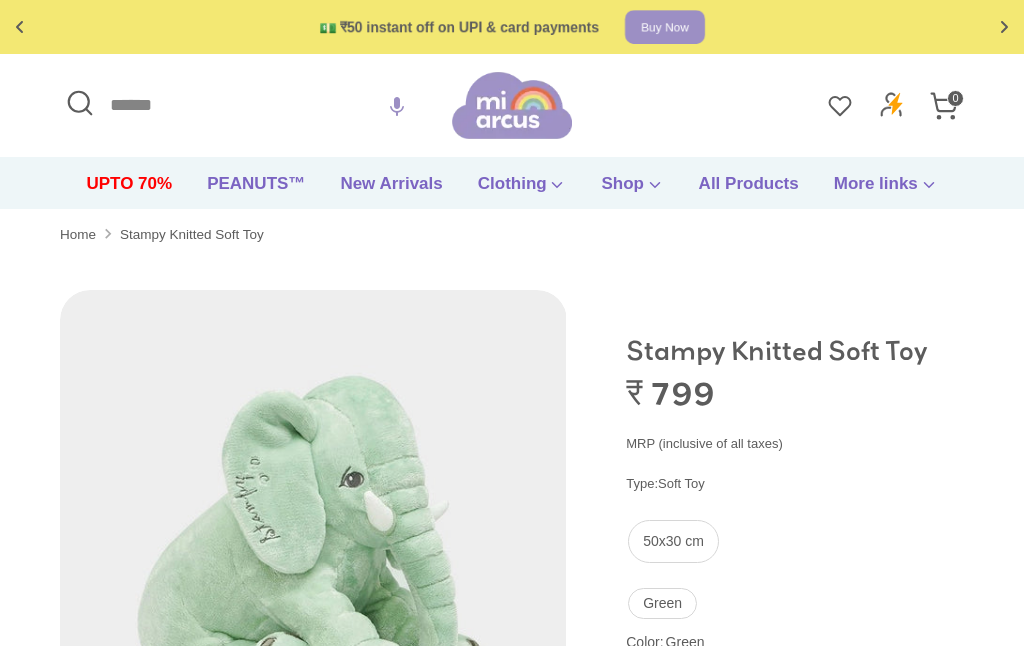 scroll, scrollTop: 0, scrollLeft: 0, axis: both 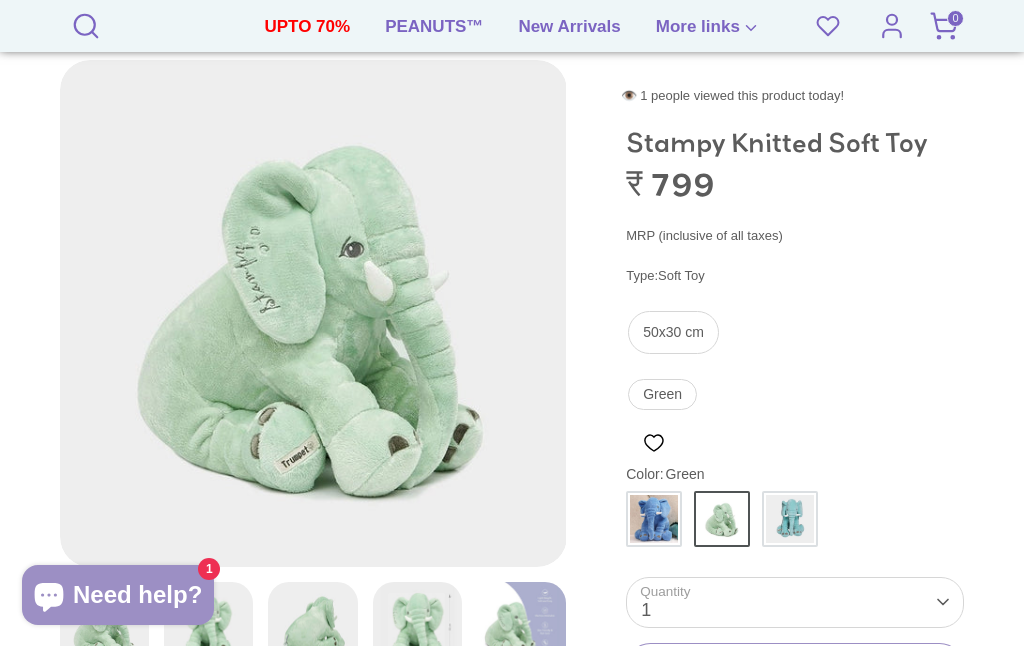 click at bounding box center (313, 313) 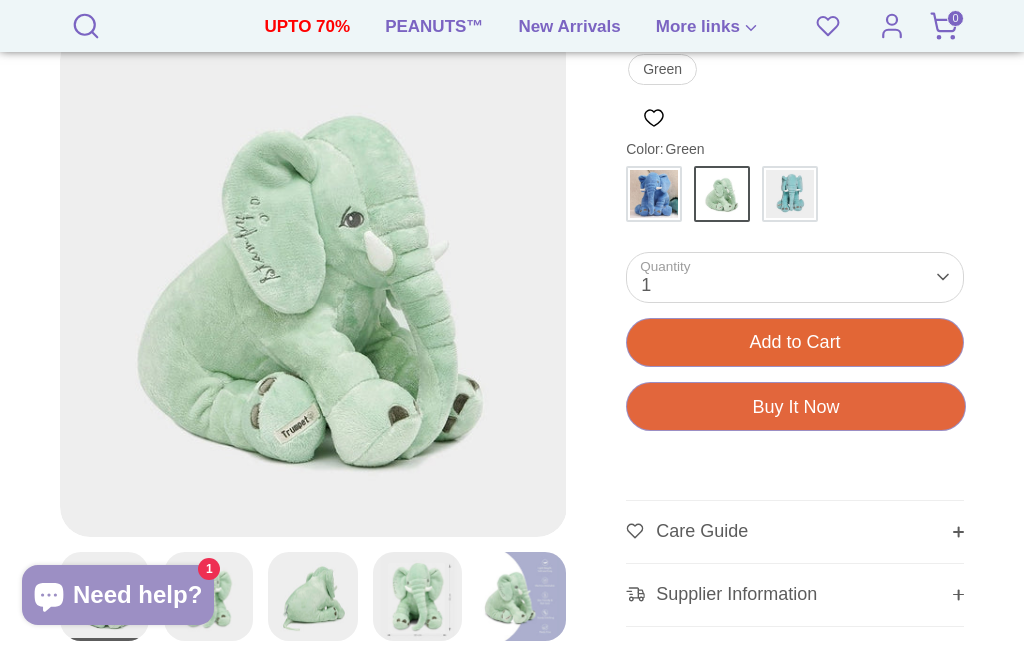 scroll, scrollTop: 561, scrollLeft: 0, axis: vertical 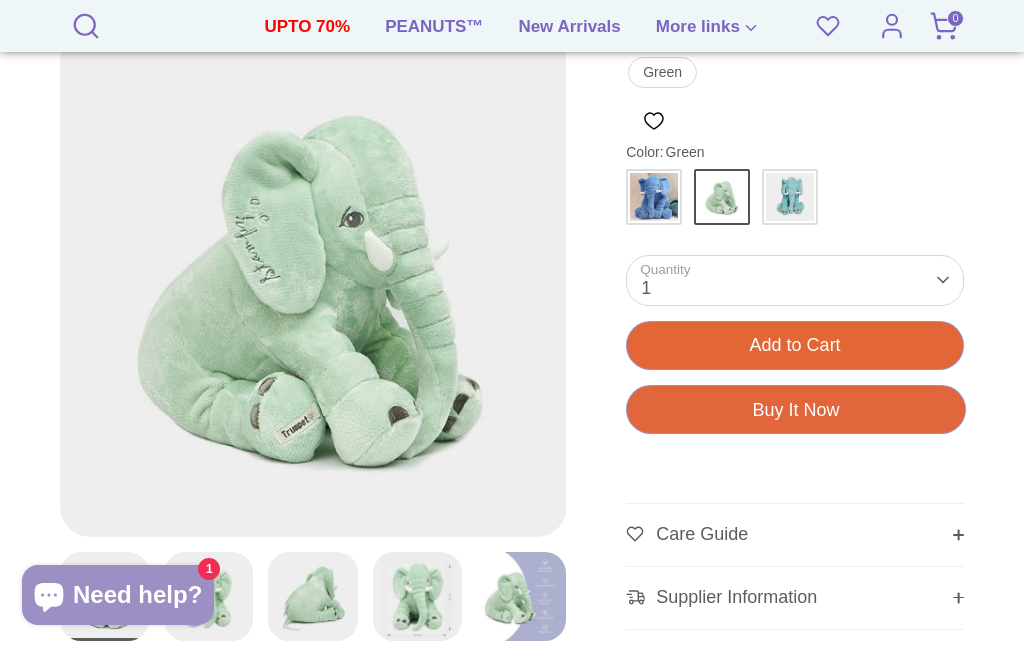 click on "Add to Cart" at bounding box center [795, 345] 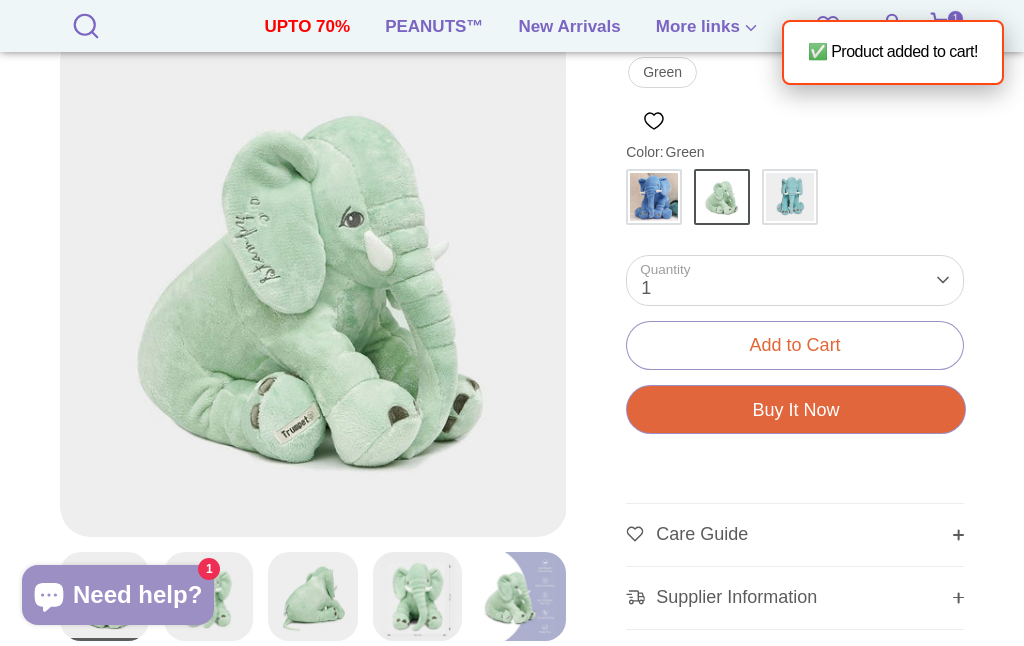 click on "1" at bounding box center (955, 18) 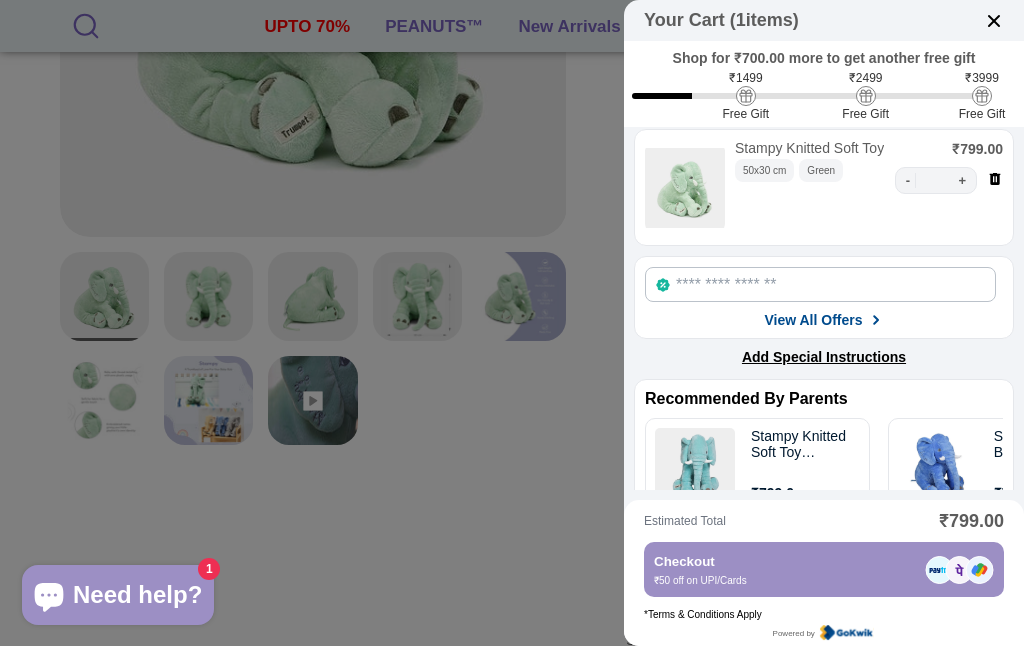 scroll, scrollTop: 0, scrollLeft: 0, axis: both 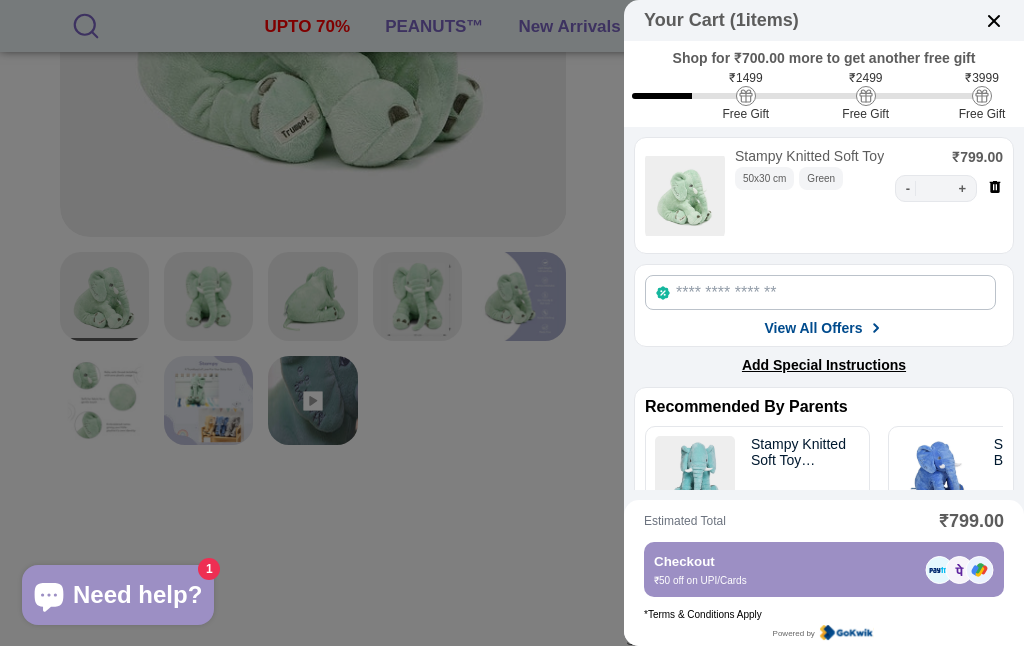 click on "Add Special Instructions" at bounding box center [824, 365] 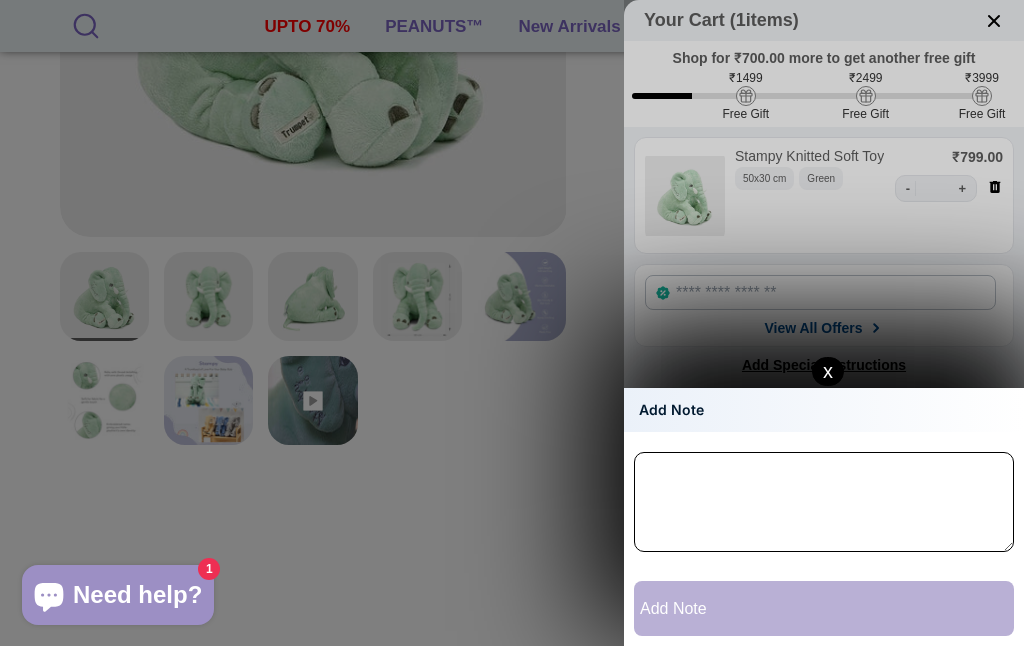 click on "x" at bounding box center [828, 371] 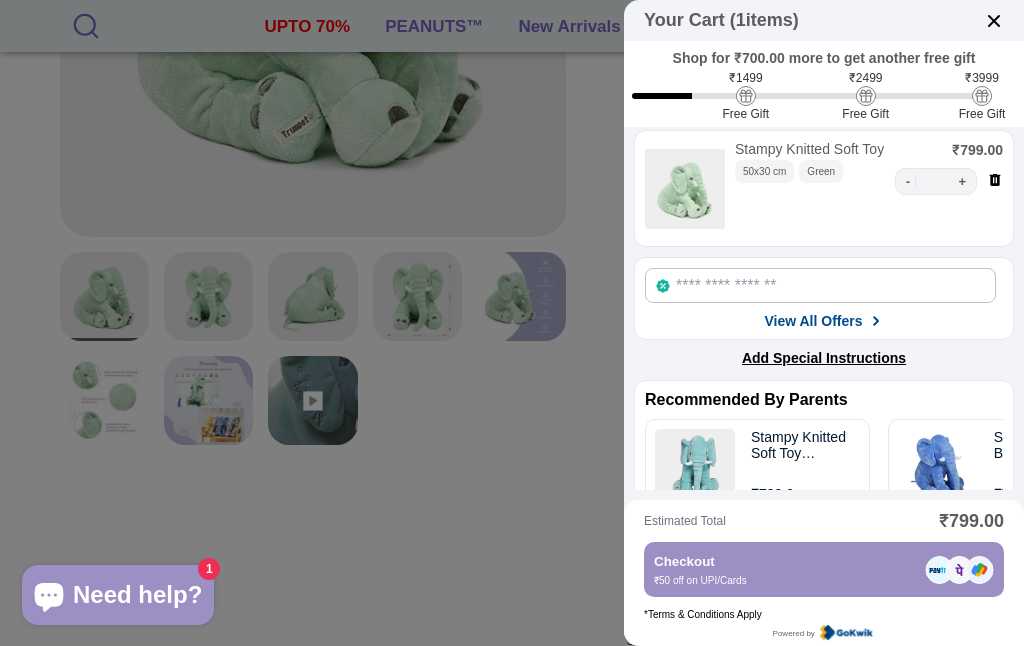 scroll, scrollTop: 0, scrollLeft: 0, axis: both 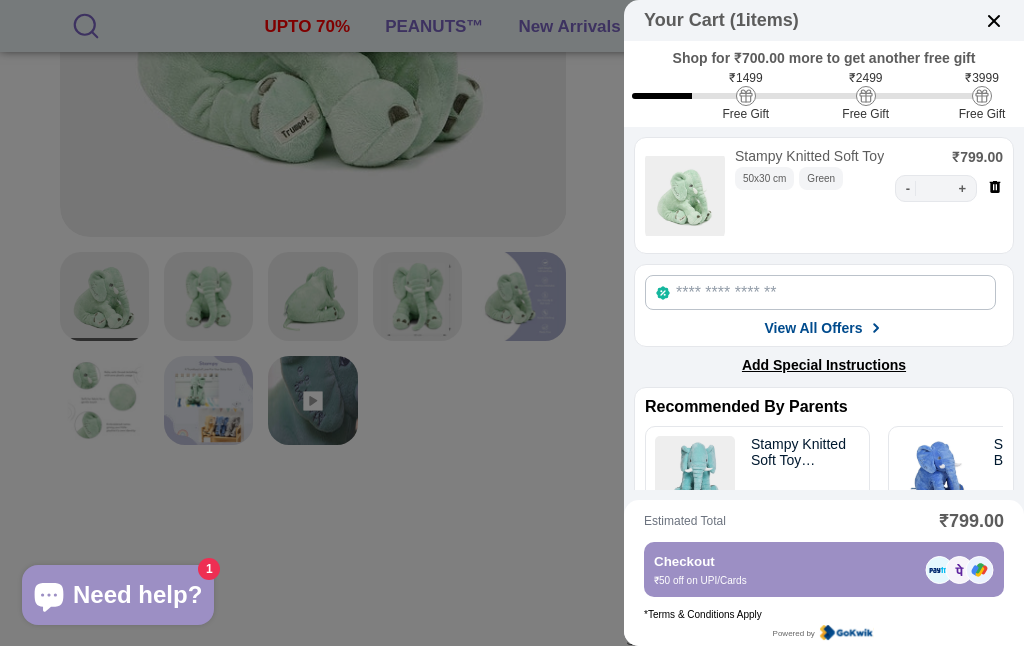 click at bounding box center [994, 21] 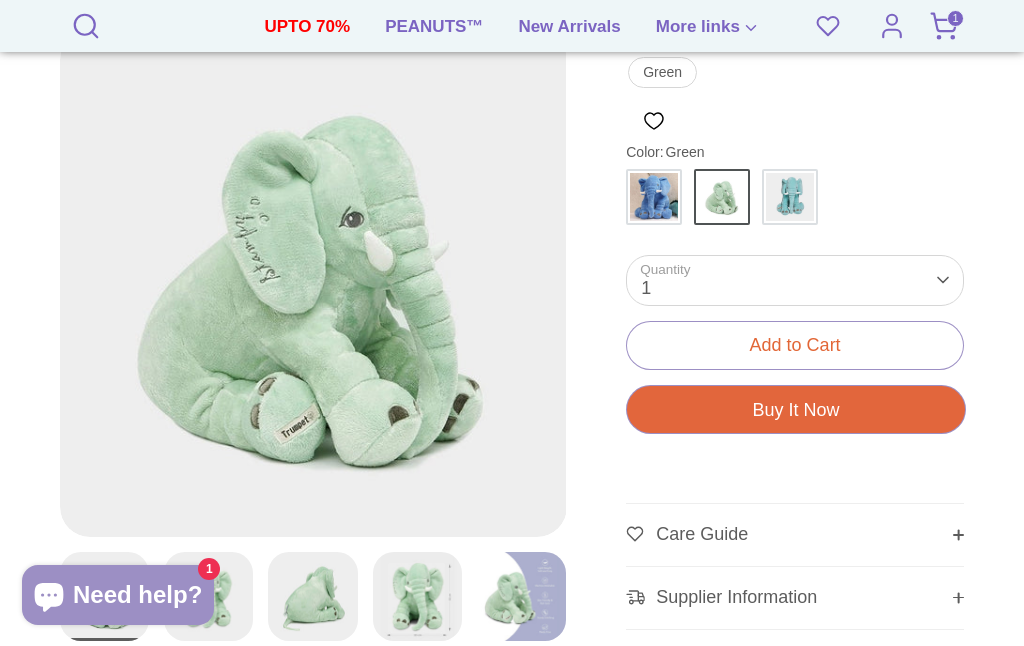 click at bounding box center [312, 596] 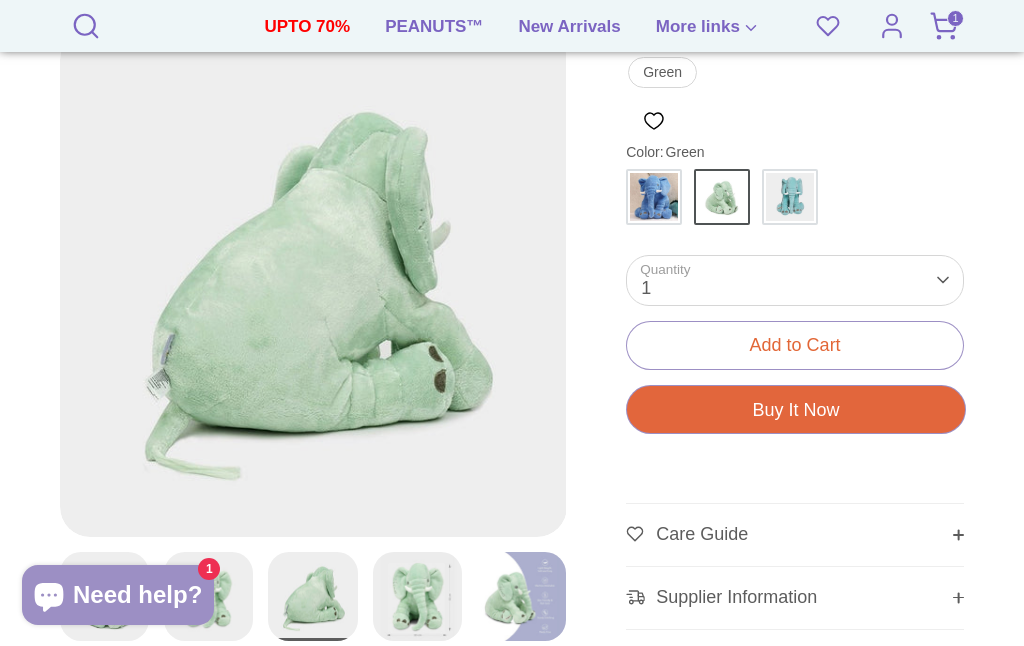click at bounding box center [417, 596] 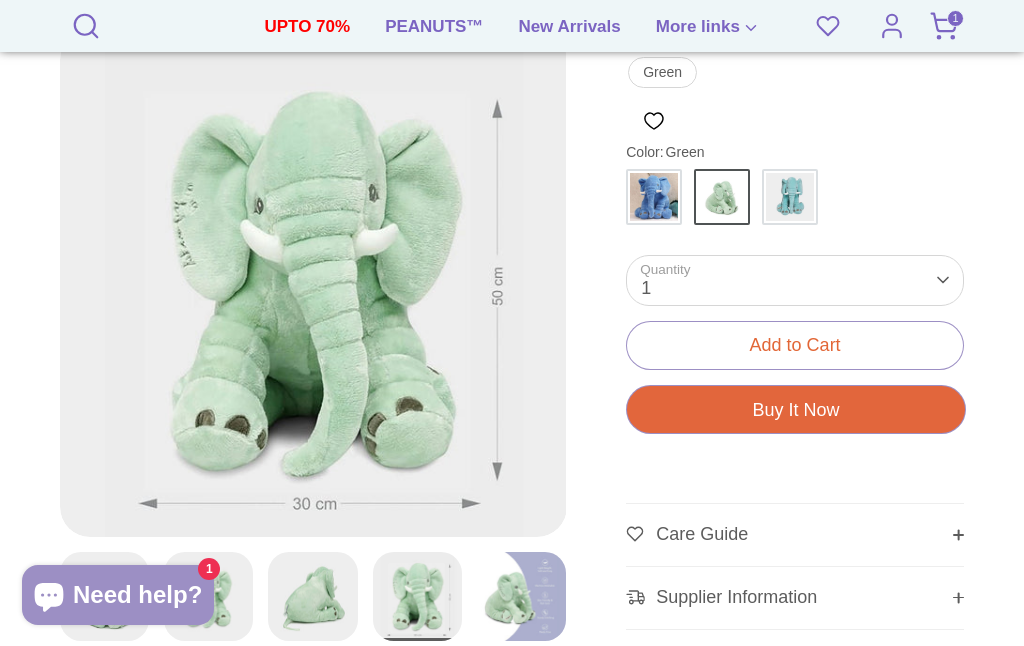 click at bounding box center [521, 596] 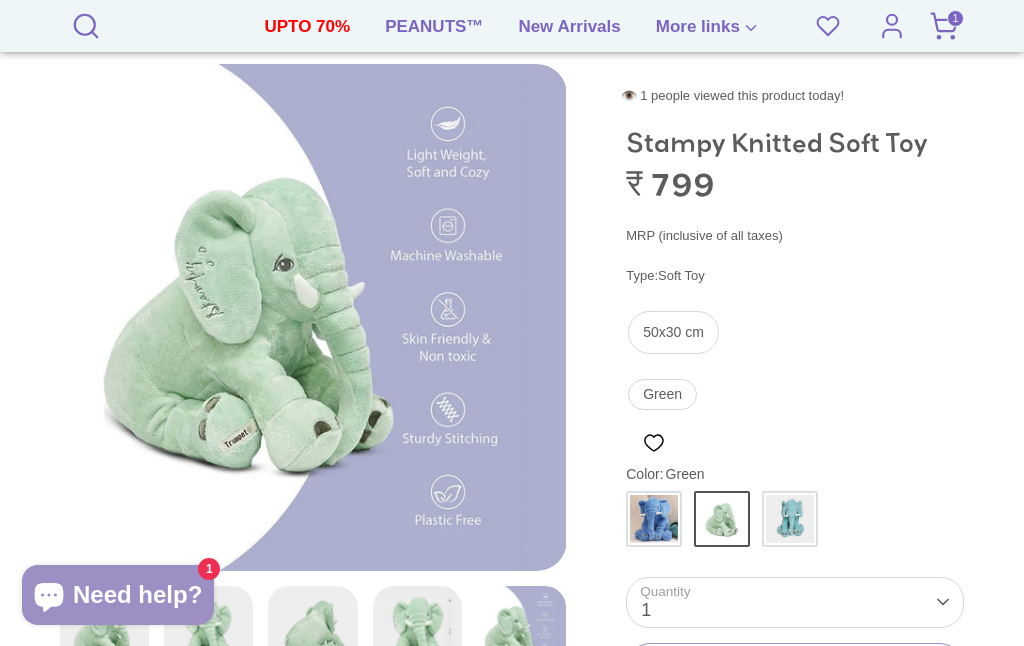 scroll, scrollTop: 228, scrollLeft: 0, axis: vertical 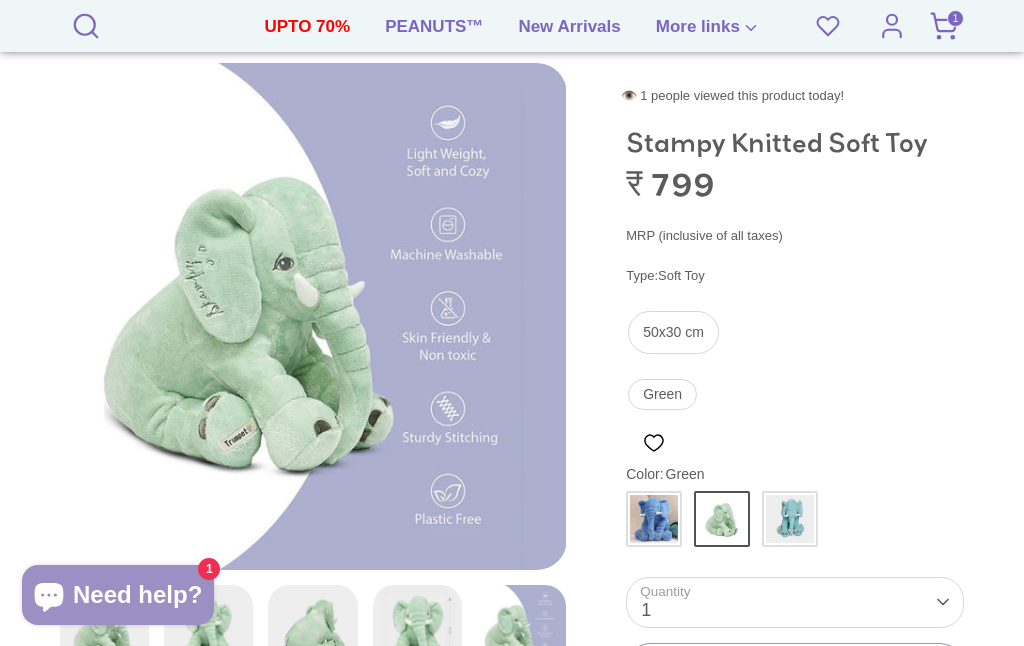 click at bounding box center [417, 629] 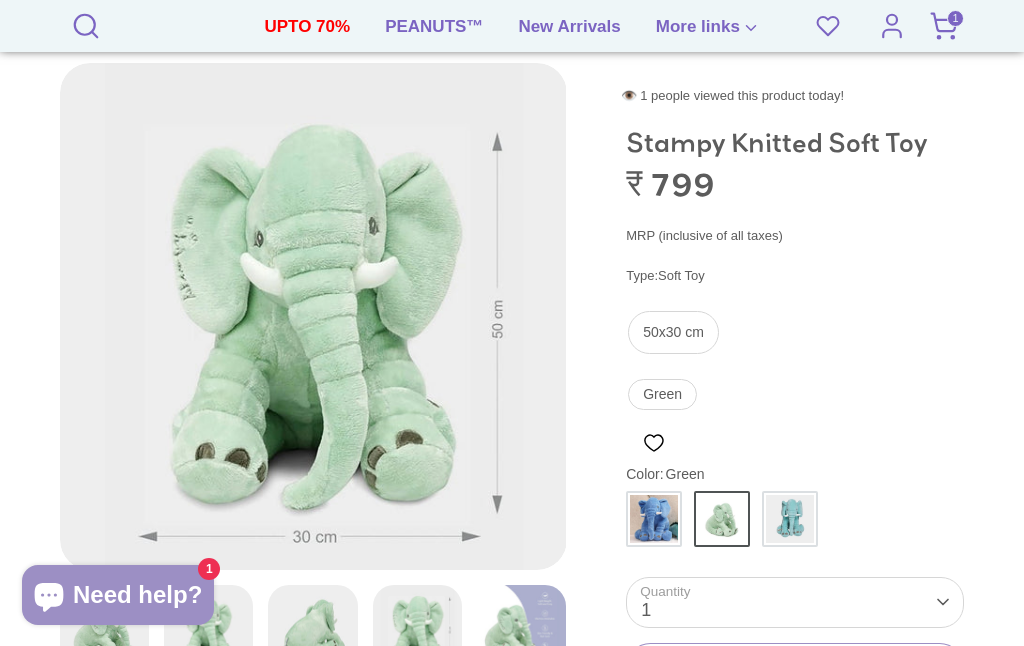 click at bounding box center [313, 316] 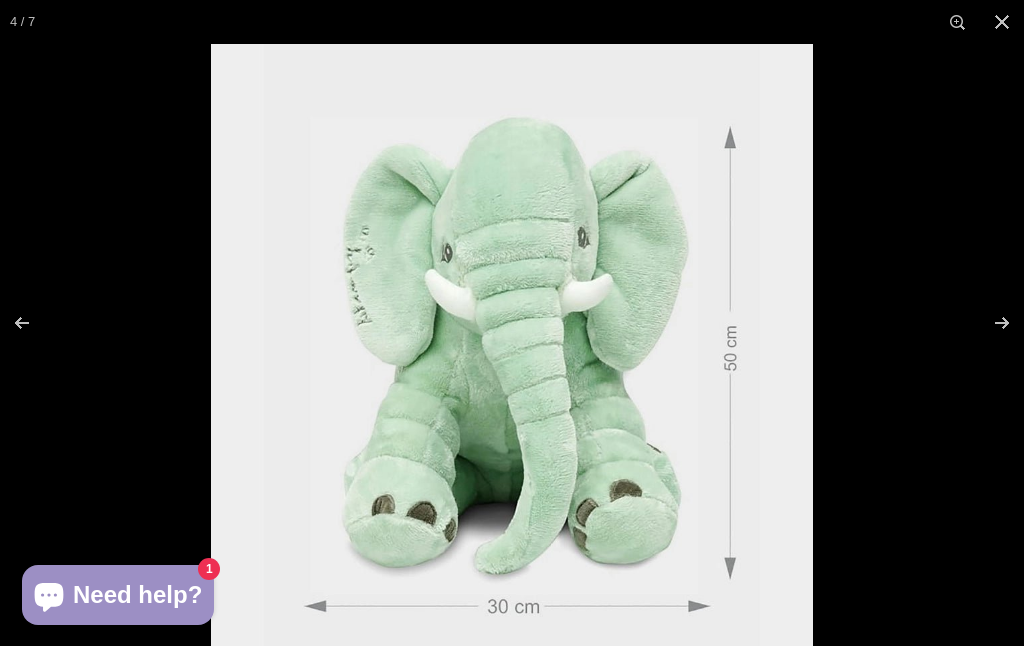 scroll, scrollTop: 227, scrollLeft: 0, axis: vertical 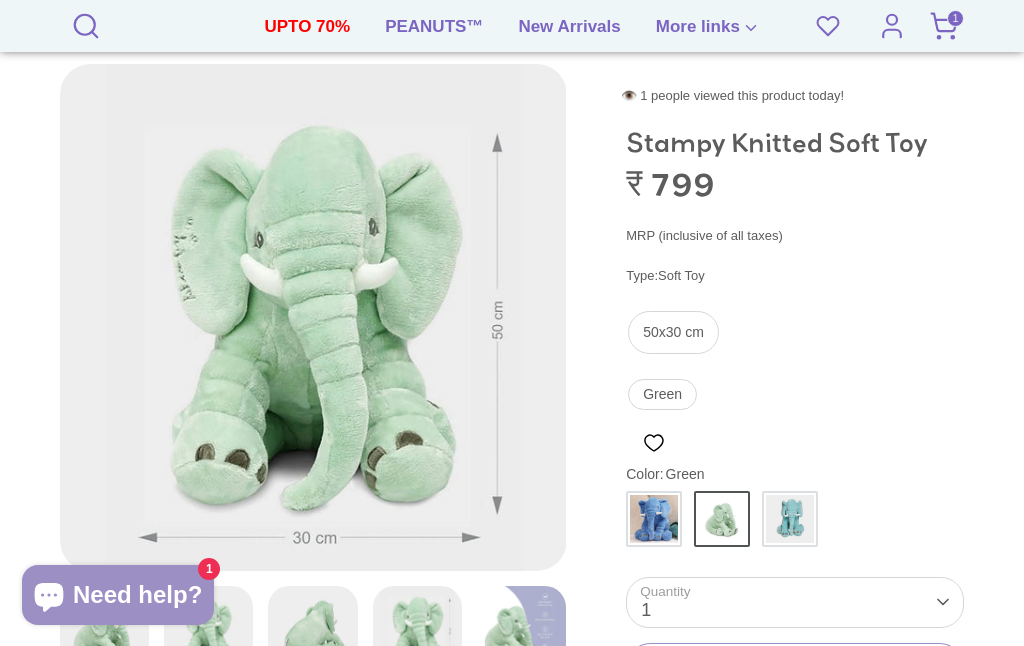 click at bounding box center (313, 317) 